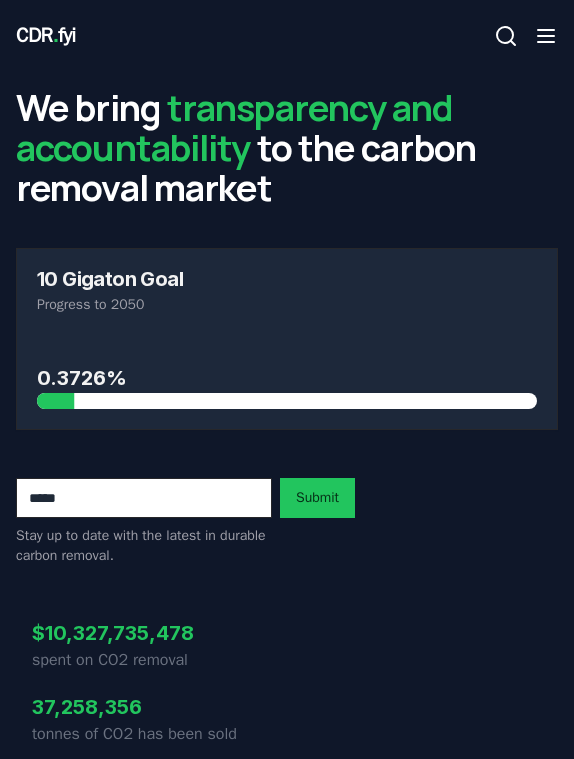 scroll, scrollTop: 0, scrollLeft: 0, axis: both 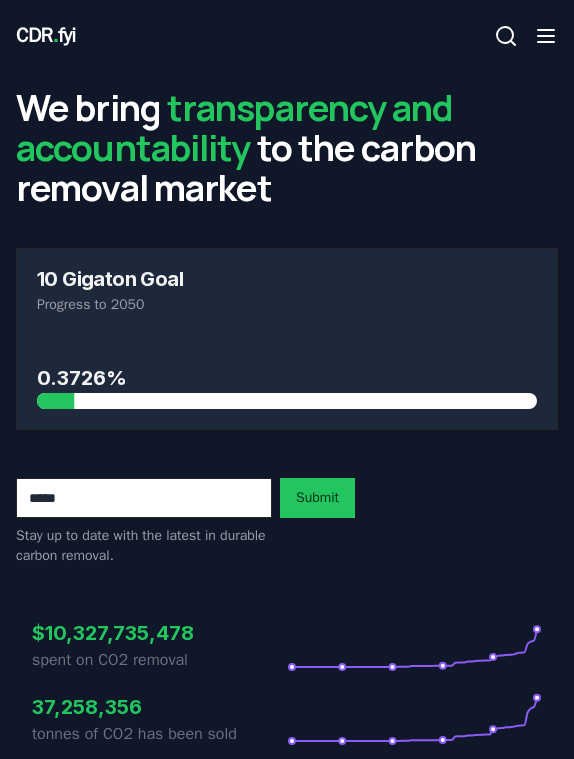 click on "We bring   transparency and accountability   to the carbon removal market" at bounding box center (287, 148) 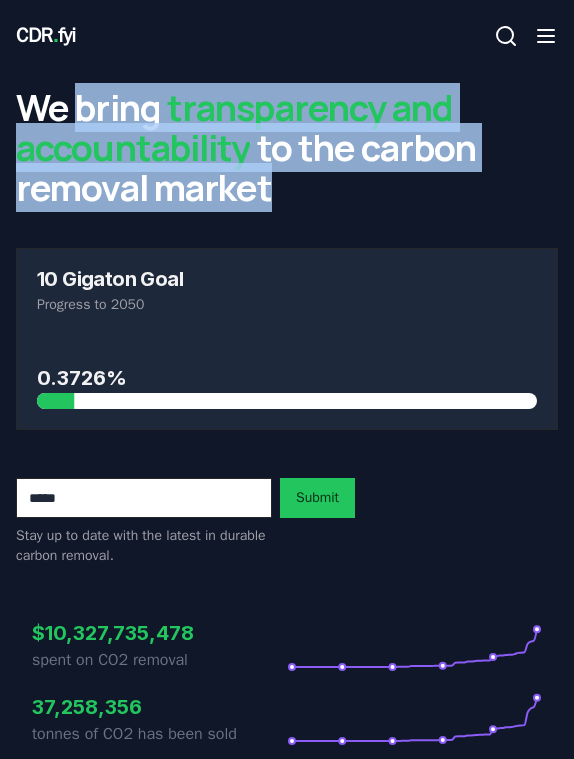 drag, startPoint x: 409, startPoint y: 172, endPoint x: 76, endPoint y: 87, distance: 343.6772 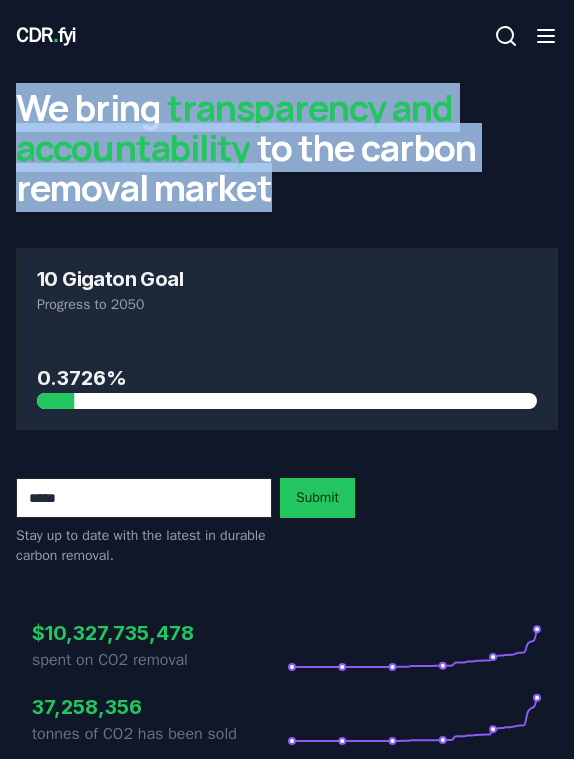 drag, startPoint x: 5, startPoint y: 83, endPoint x: 306, endPoint y: 197, distance: 321.86487 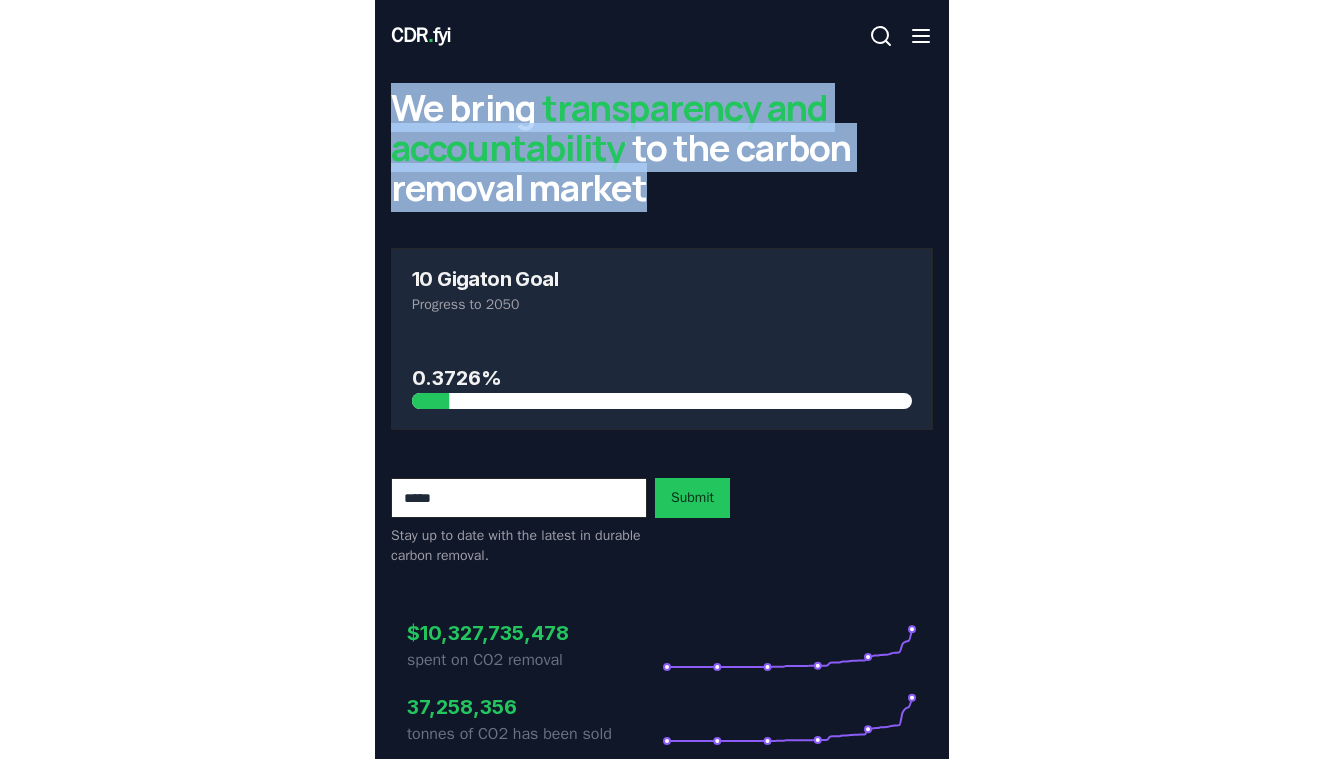 scroll, scrollTop: 0, scrollLeft: 0, axis: both 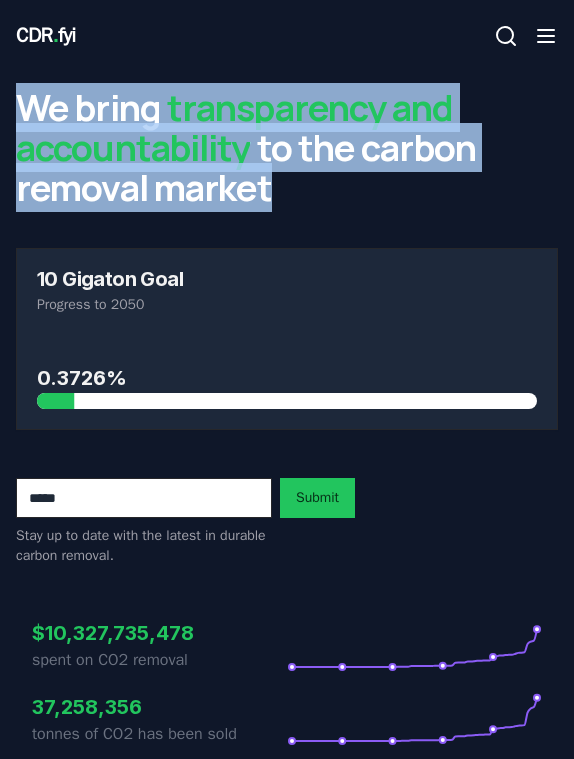 click 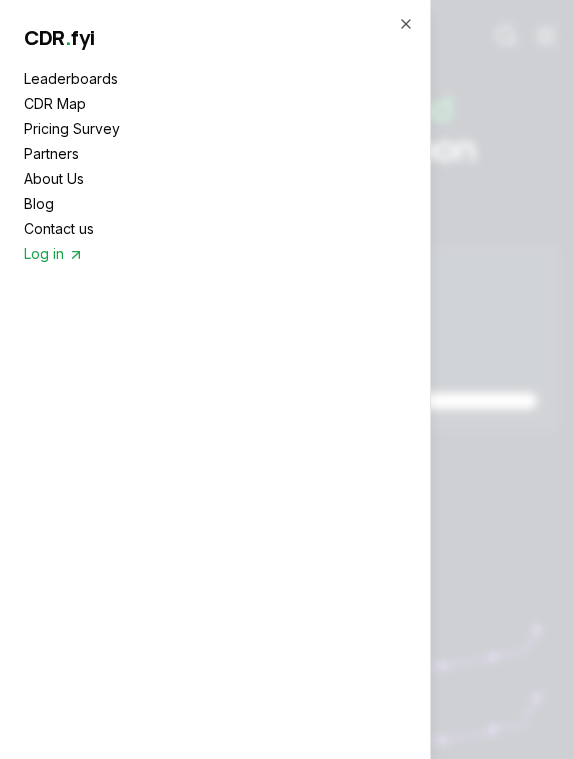 click at bounding box center [287, 379] 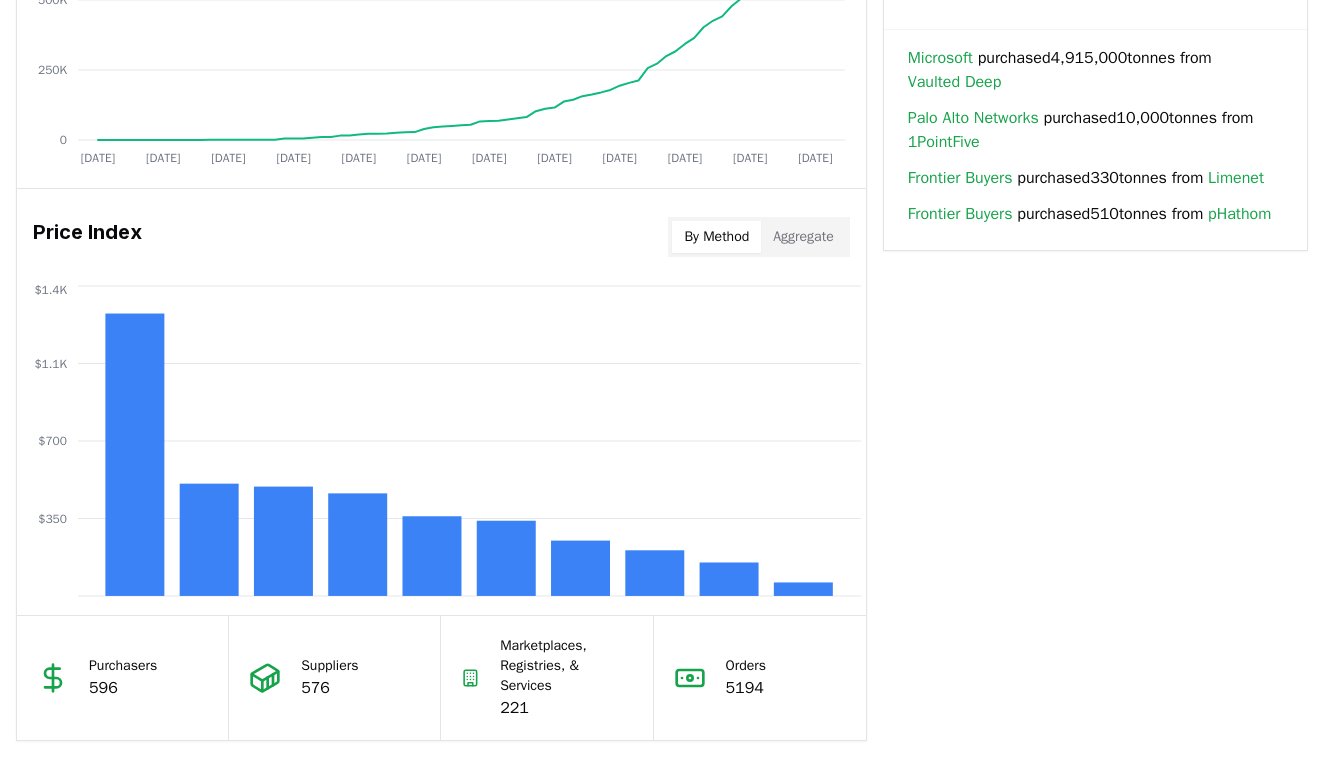 drag, startPoint x: 969, startPoint y: 363, endPoint x: 1183, endPoint y: 410, distance: 219.10043 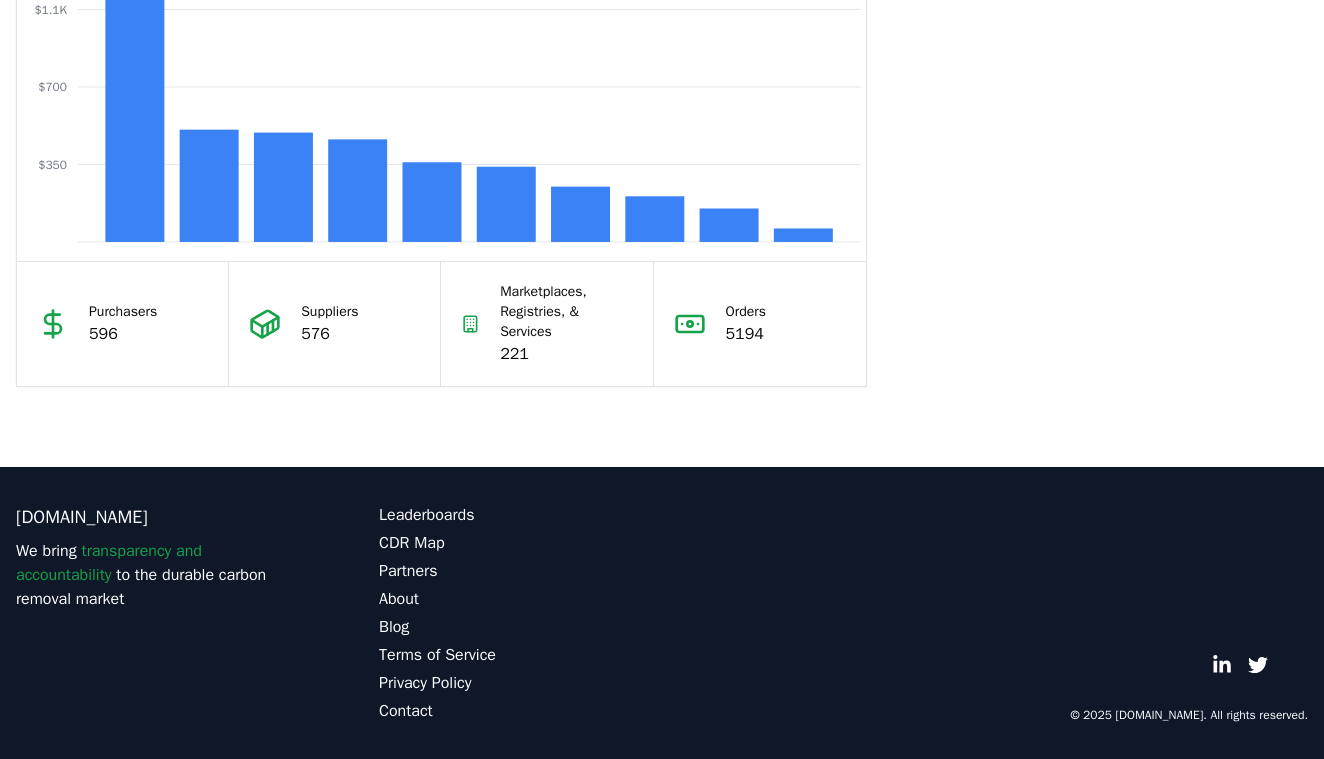 scroll, scrollTop: 1832, scrollLeft: 0, axis: vertical 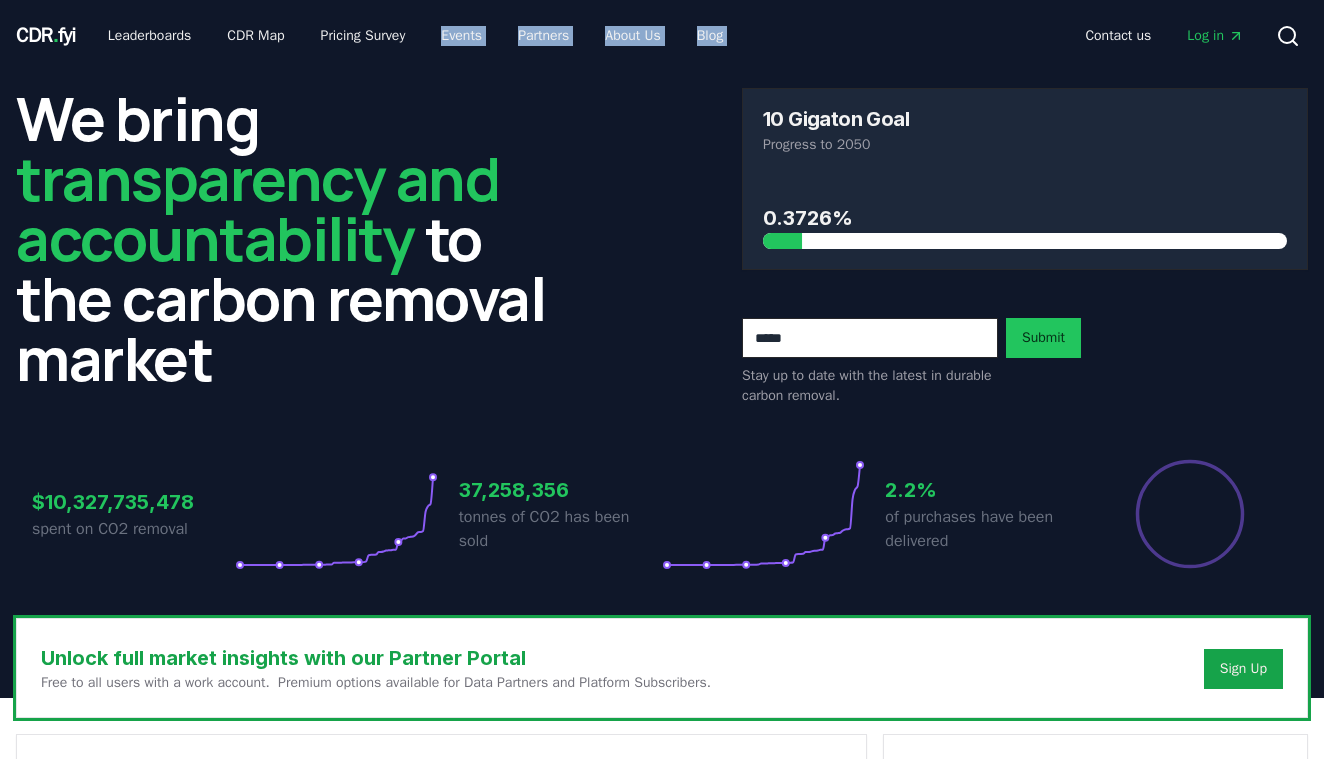 drag, startPoint x: 826, startPoint y: 38, endPoint x: 454, endPoint y: 33, distance: 372.0336 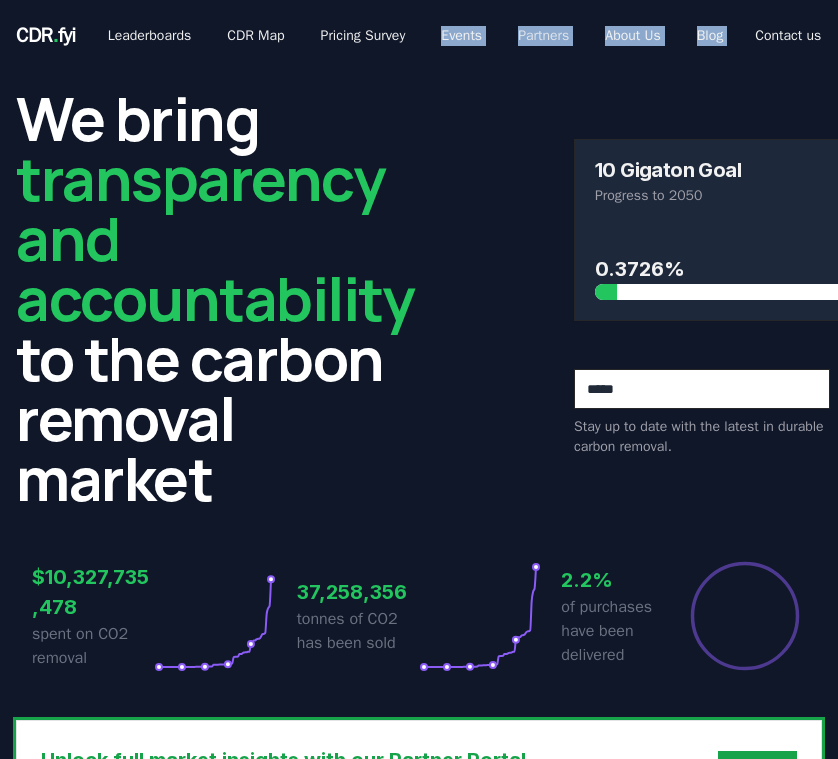 click on "Partners" at bounding box center [543, 36] 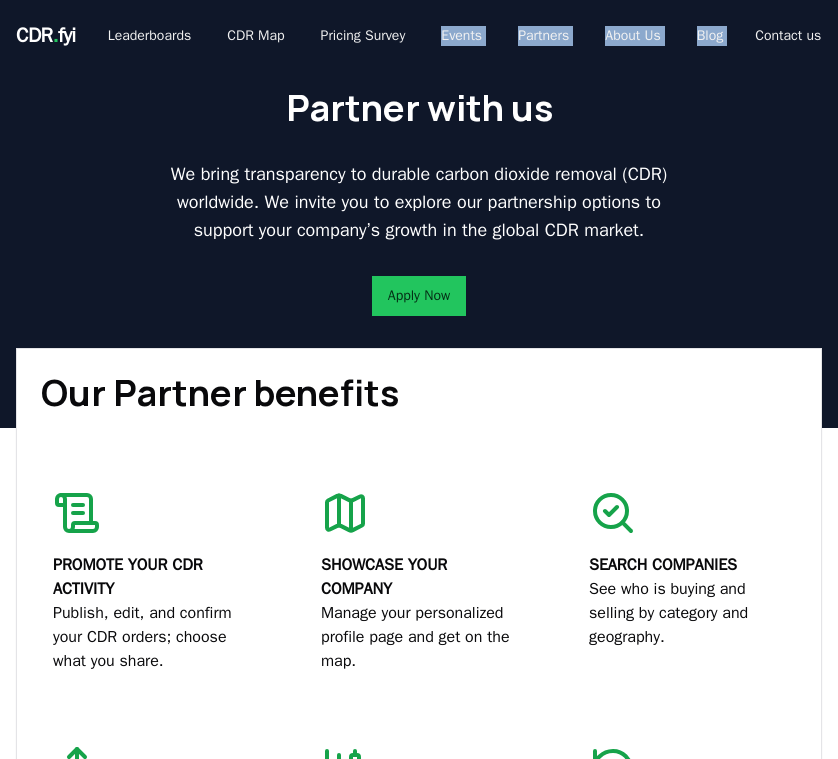 scroll, scrollTop: 0, scrollLeft: 0, axis: both 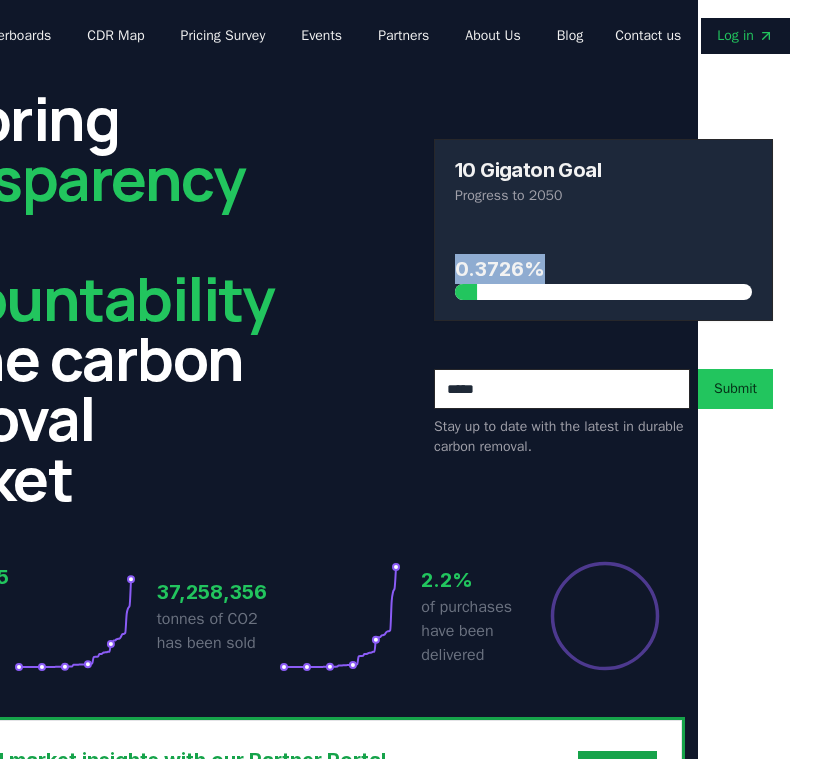 drag, startPoint x: 405, startPoint y: 268, endPoint x: 669, endPoint y: 268, distance: 264 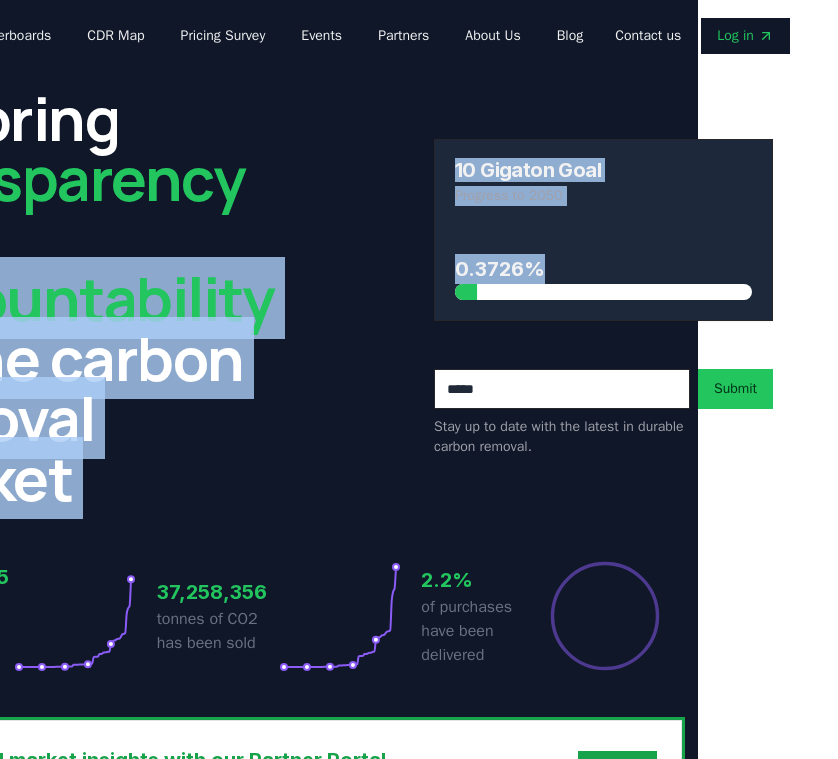 click on "We bring   transparency and accountability   to the carbon removal market 10 Gigaton Goal Progress to 2050 0.3726% Stay up to date with the latest in durable carbon removal. Submit" at bounding box center (279, 298) 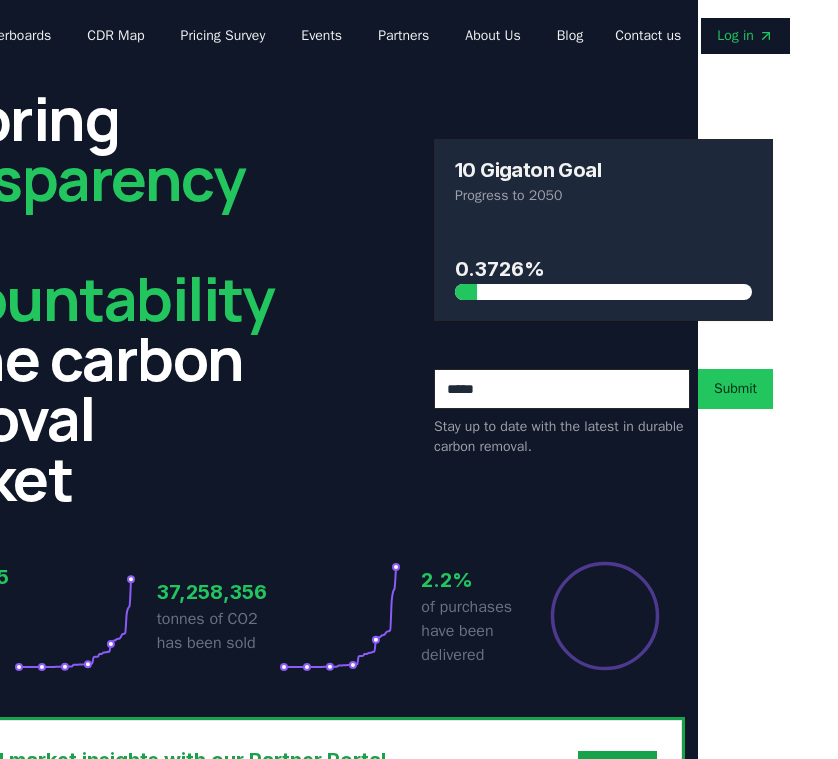 scroll, scrollTop: 0, scrollLeft: 198, axis: horizontal 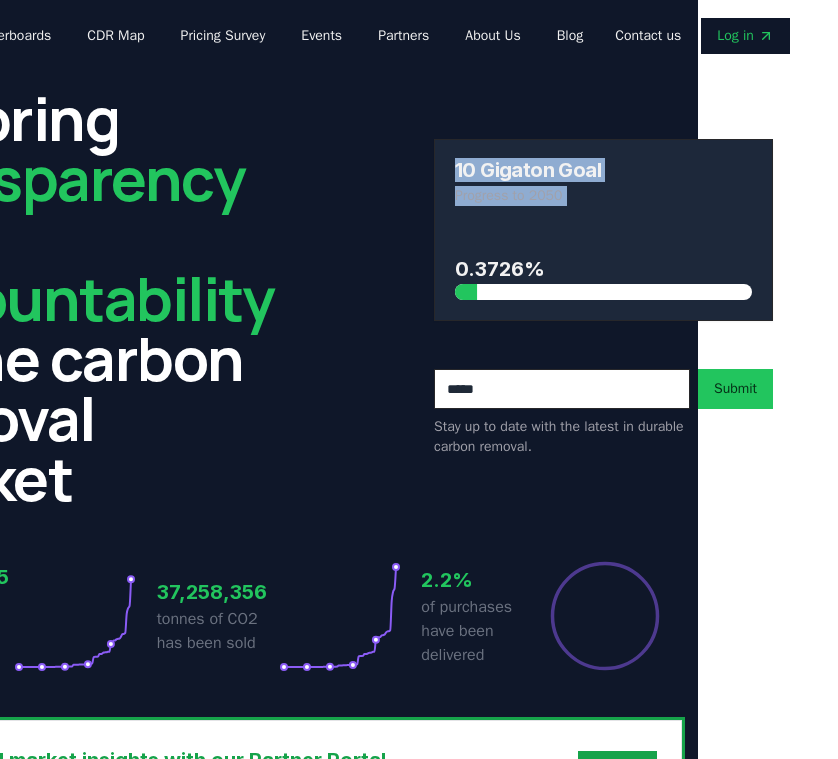 drag, startPoint x: 386, startPoint y: 181, endPoint x: 596, endPoint y: 248, distance: 220.42912 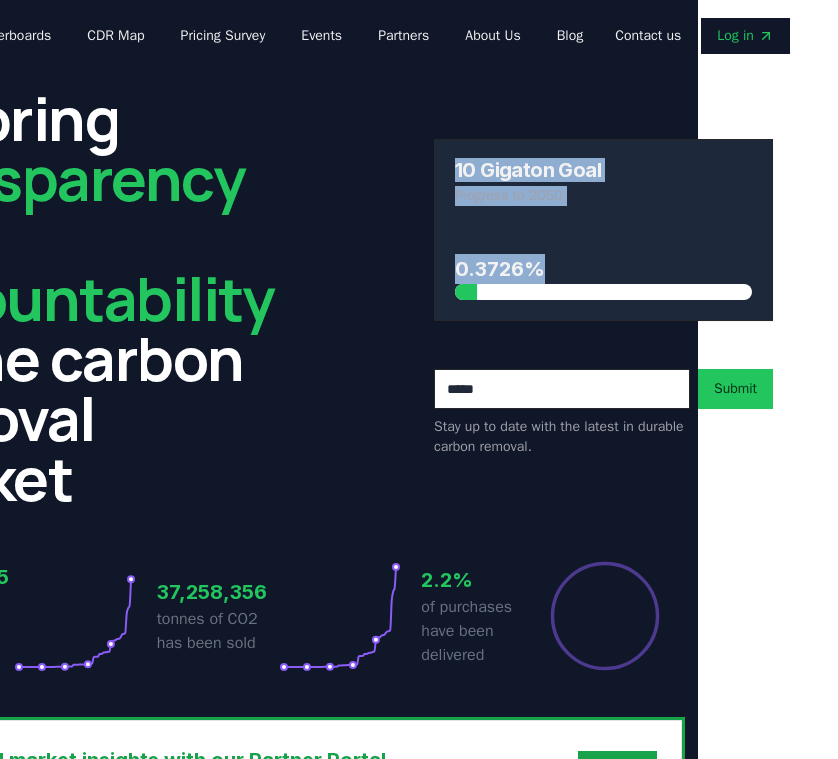 drag, startPoint x: 326, startPoint y: 140, endPoint x: 686, endPoint y: 309, distance: 397.6946 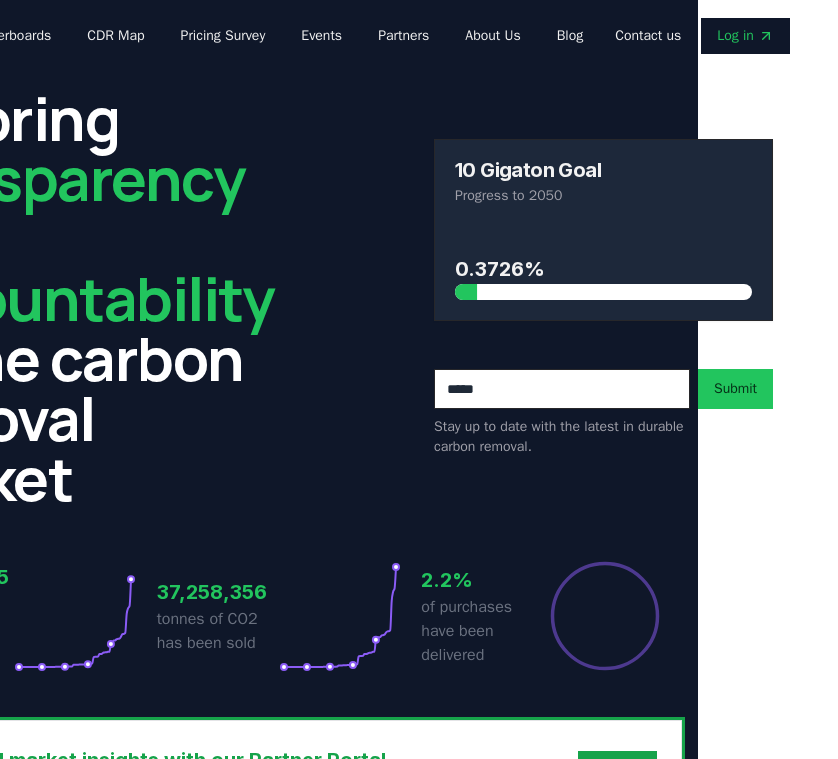 click on "10 Gigaton Goal Progress to 2050 0.3726%" at bounding box center [603, 230] 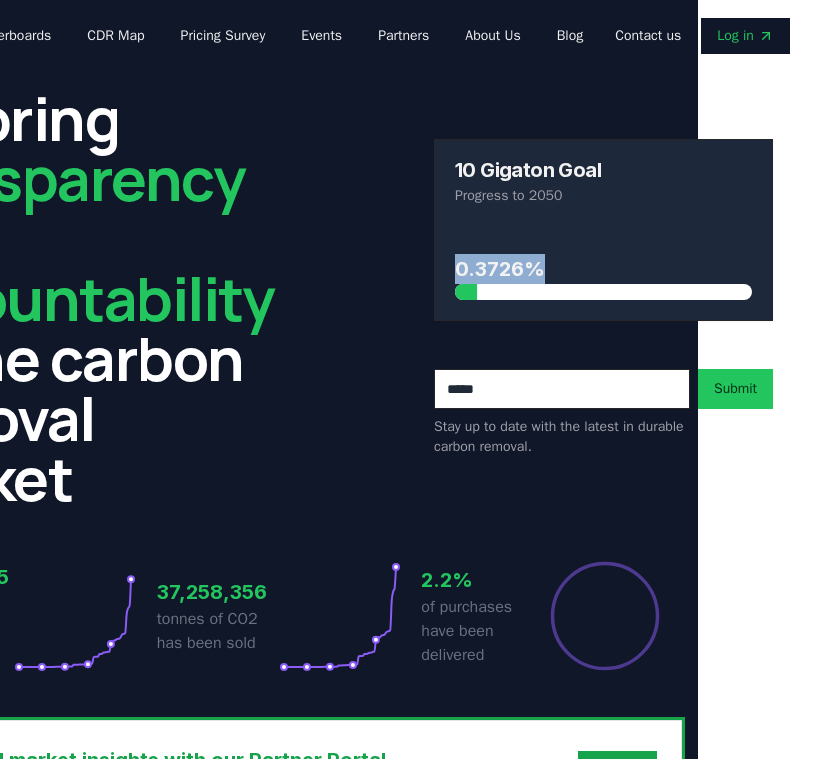 drag, startPoint x: 377, startPoint y: 275, endPoint x: 531, endPoint y: 279, distance: 154.05194 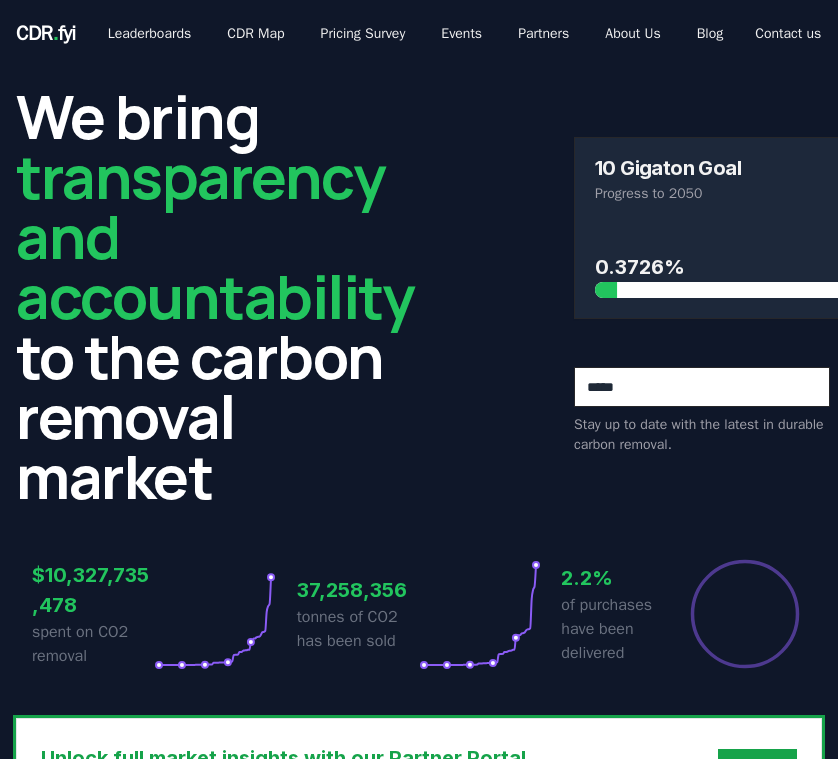 scroll, scrollTop: 1, scrollLeft: 0, axis: vertical 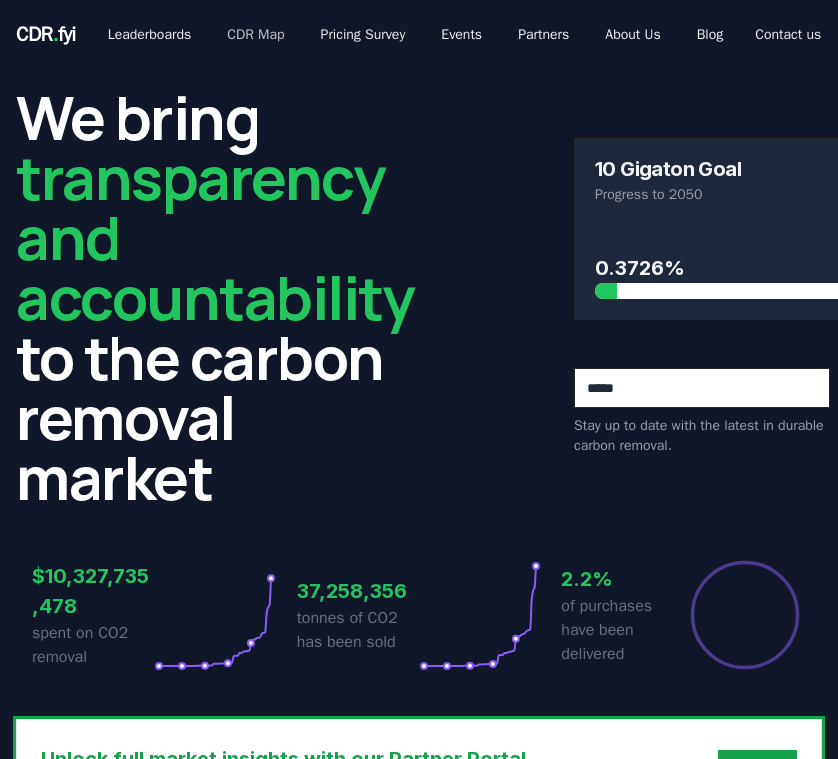 click on "CDR Map" at bounding box center [255, 35] 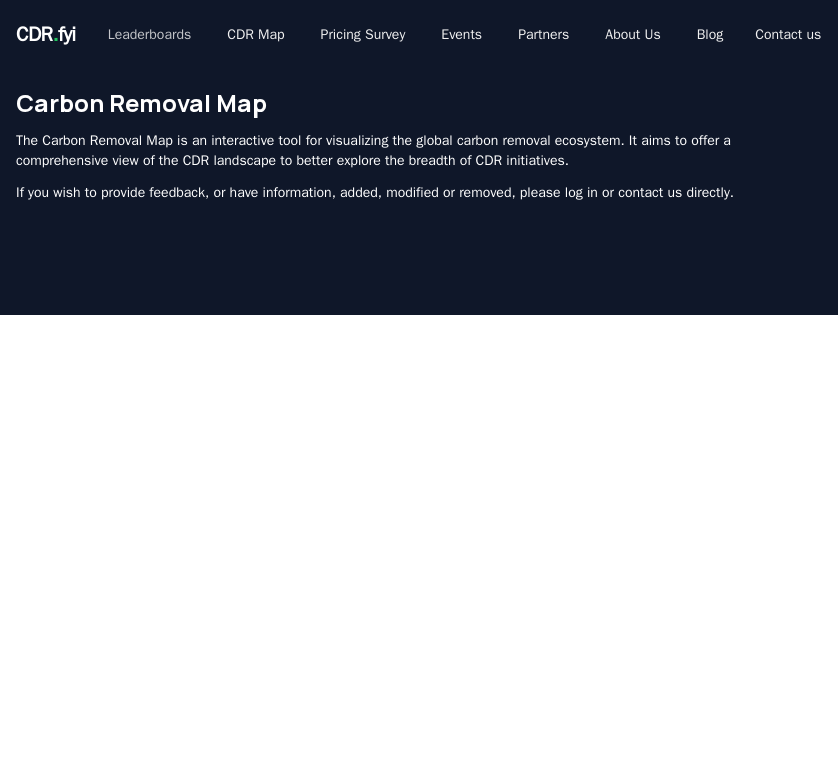 click on "Leaderboards" at bounding box center (150, 35) 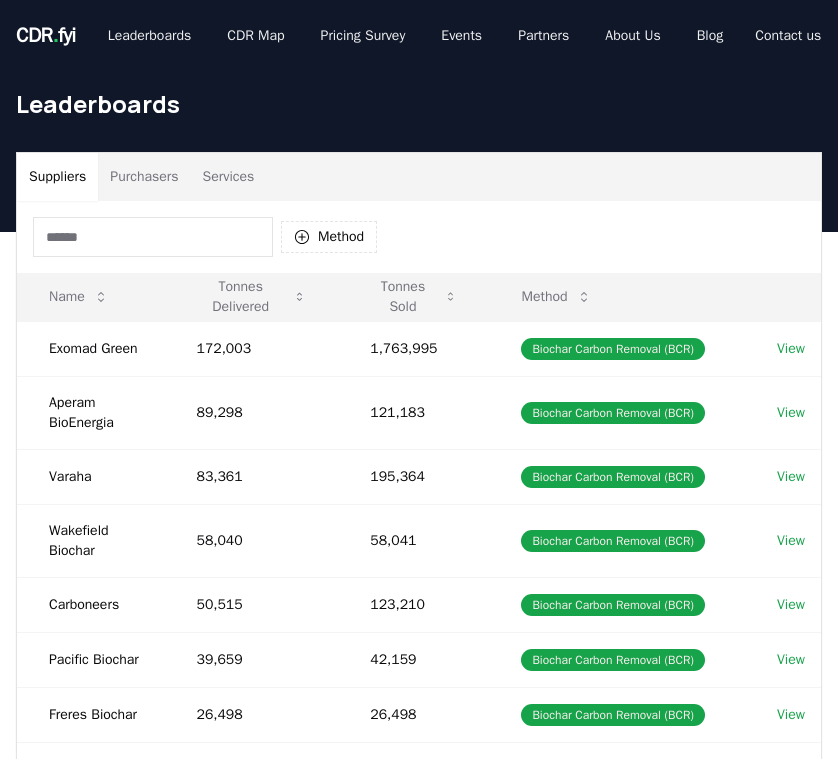 scroll, scrollTop: 0, scrollLeft: 0, axis: both 